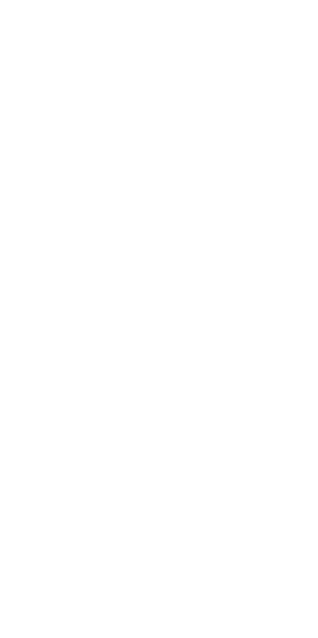 scroll, scrollTop: 0, scrollLeft: 0, axis: both 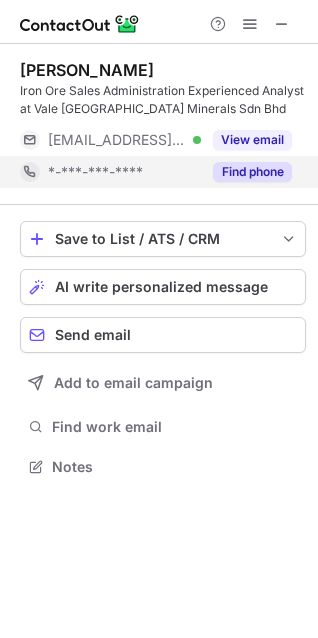 click on "Find phone" at bounding box center (252, 172) 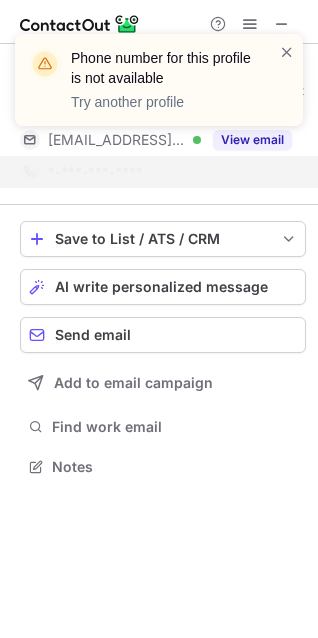 click on "Phone number for this profile is not available Try another profile" at bounding box center [159, 88] 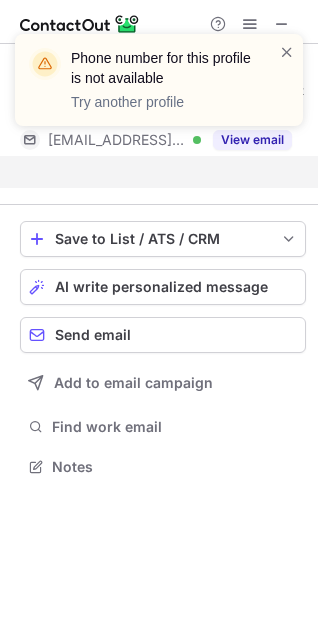 scroll, scrollTop: 421, scrollLeft: 318, axis: both 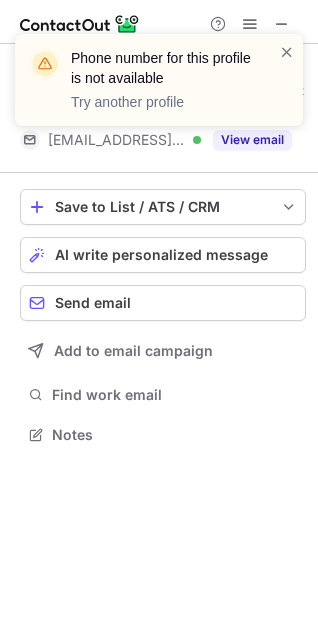 click on "Phone number for this profile is not available Try another profile" at bounding box center [159, 88] 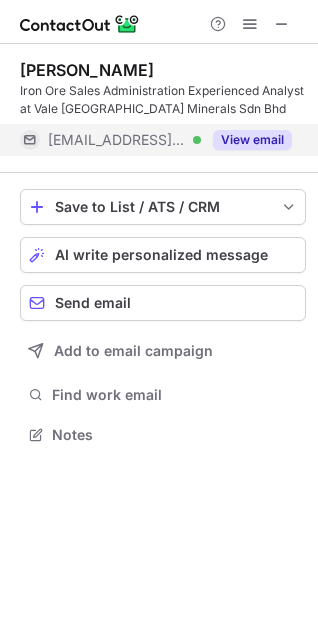click on "View email" at bounding box center (252, 140) 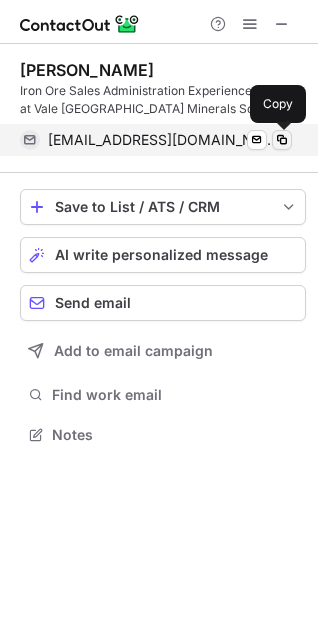 click at bounding box center (282, 140) 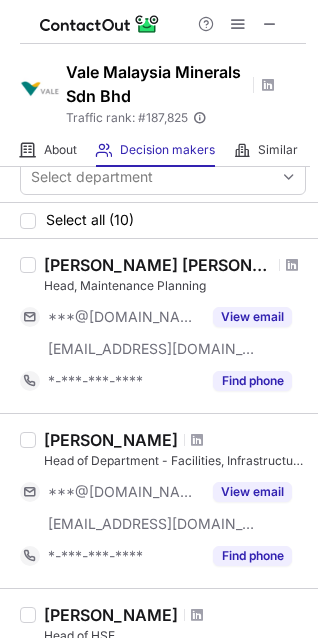 scroll, scrollTop: 0, scrollLeft: 0, axis: both 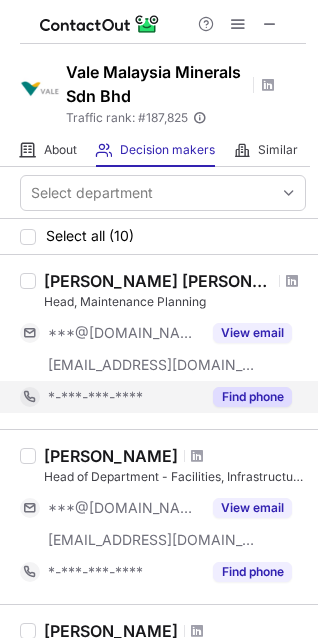 click on "Find phone" at bounding box center (252, 397) 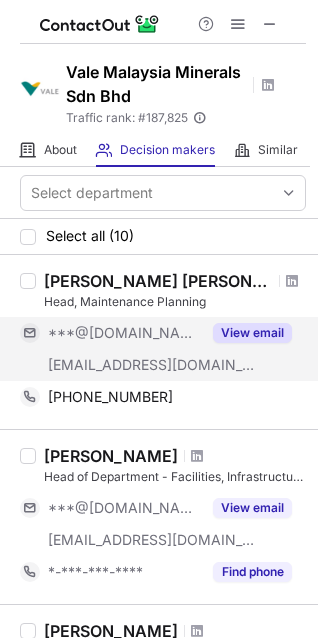 click on "View email" at bounding box center [252, 333] 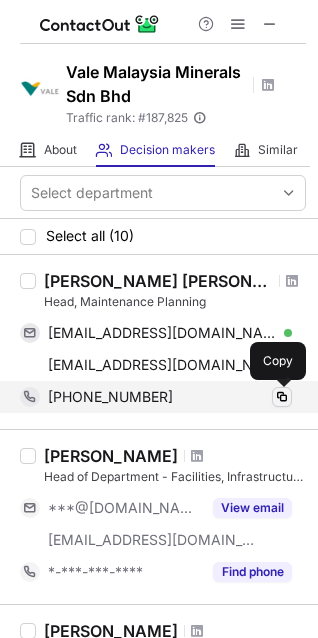 click at bounding box center [282, 397] 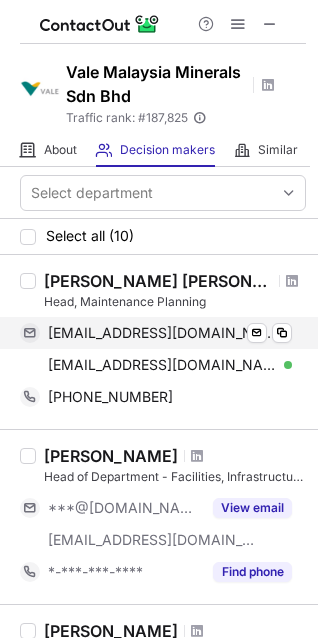 type 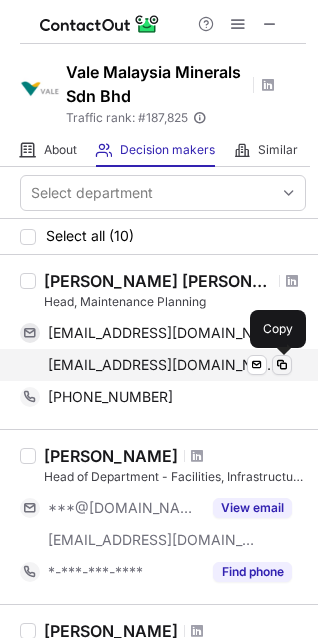 click at bounding box center [282, 365] 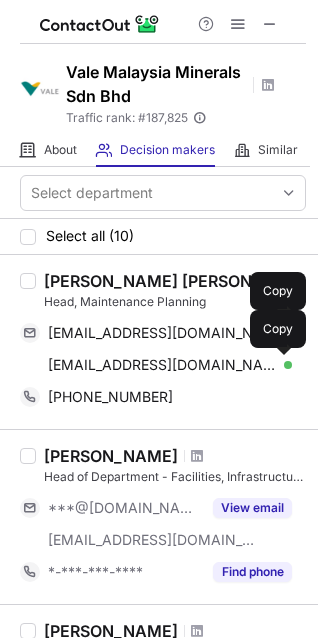 click on "Head, Maintenance Planning" at bounding box center (175, 302) 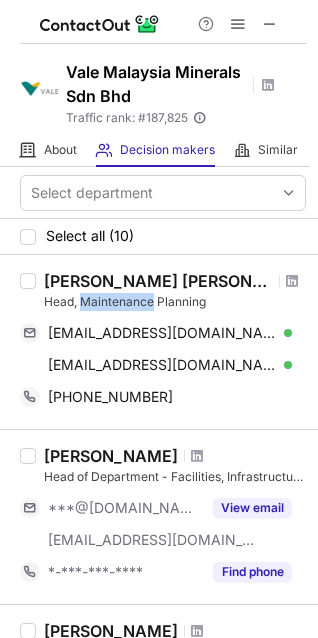click on "Head, Maintenance Planning" at bounding box center [175, 302] 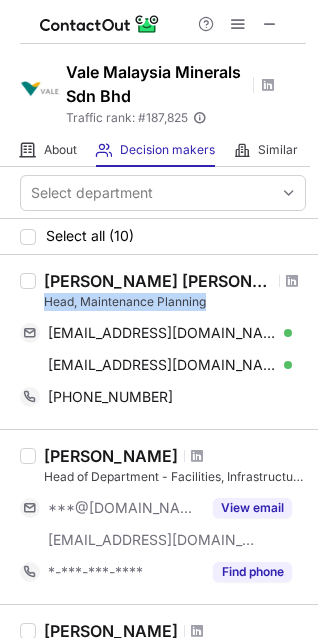 click on "Head, Maintenance Planning" at bounding box center (175, 302) 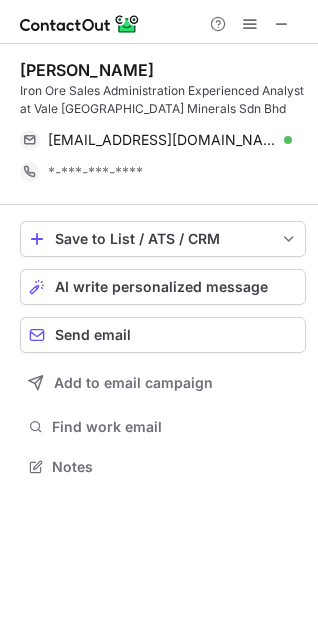 scroll, scrollTop: 10, scrollLeft: 10, axis: both 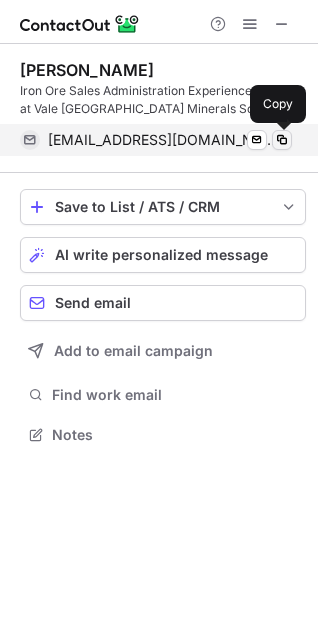 click at bounding box center (282, 140) 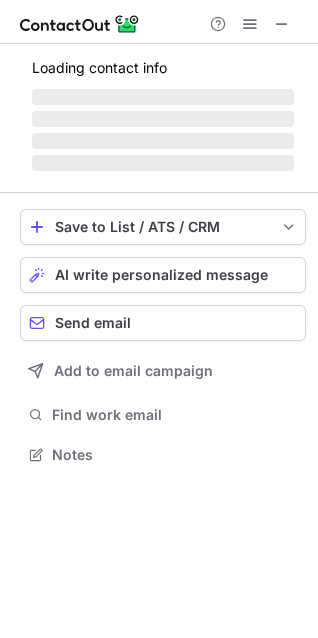 scroll, scrollTop: 10, scrollLeft: 10, axis: both 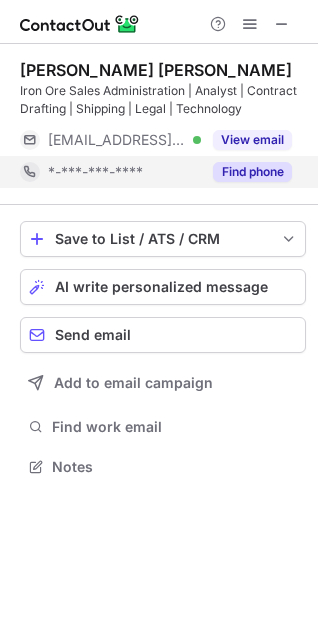click on "Find phone" at bounding box center (252, 172) 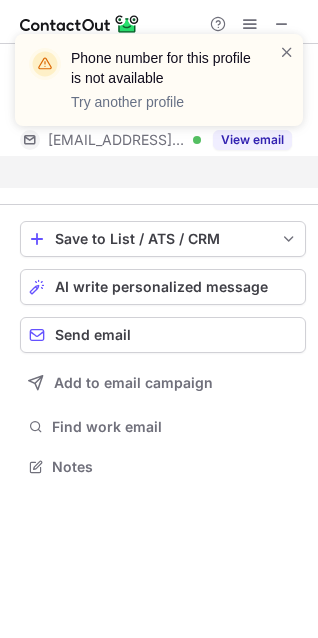 scroll, scrollTop: 421, scrollLeft: 318, axis: both 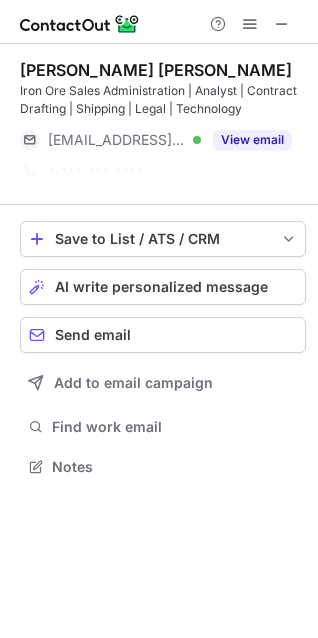 click at bounding box center [282, 24] 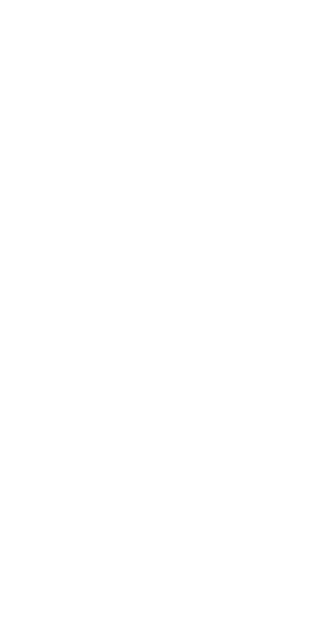 scroll, scrollTop: 0, scrollLeft: 0, axis: both 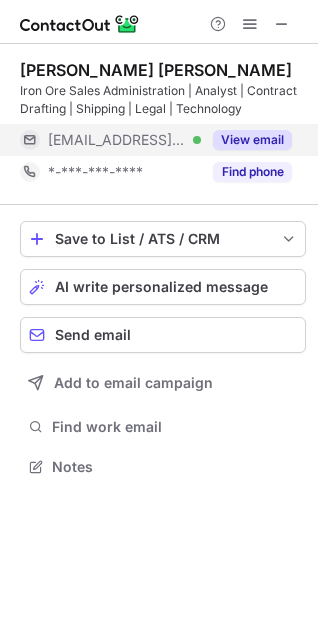 click on "View email" at bounding box center (252, 140) 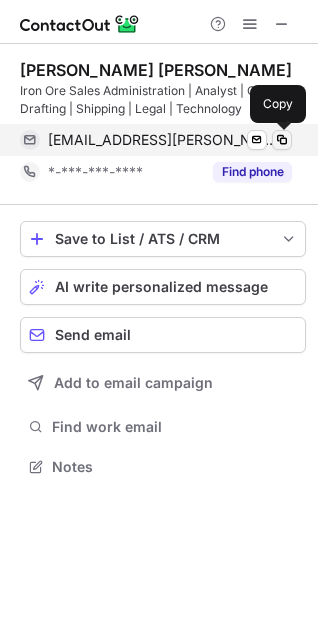 click at bounding box center [282, 140] 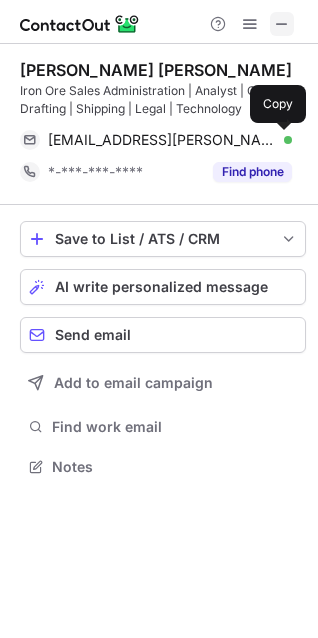 click at bounding box center (282, 24) 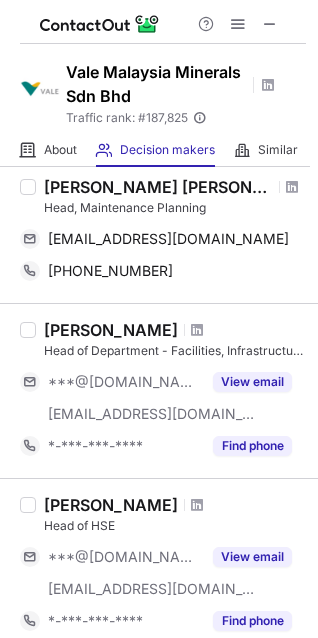scroll, scrollTop: 100, scrollLeft: 0, axis: vertical 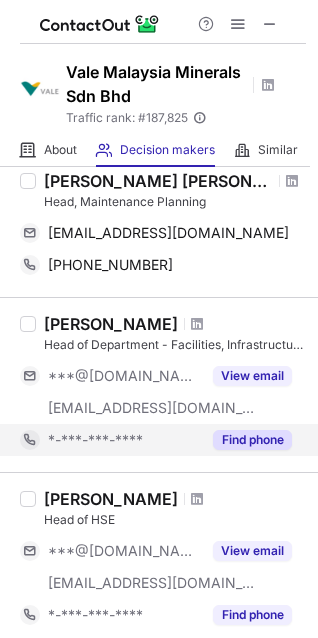 click on "Find phone" at bounding box center [252, 440] 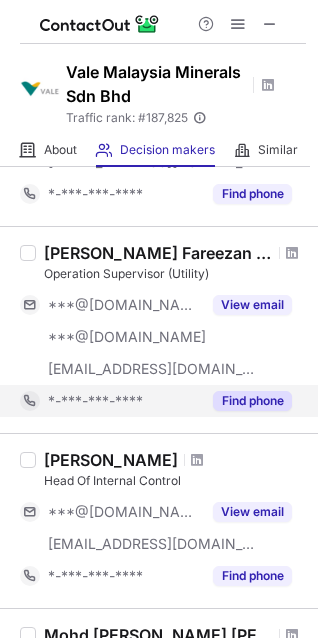 scroll, scrollTop: 657, scrollLeft: 0, axis: vertical 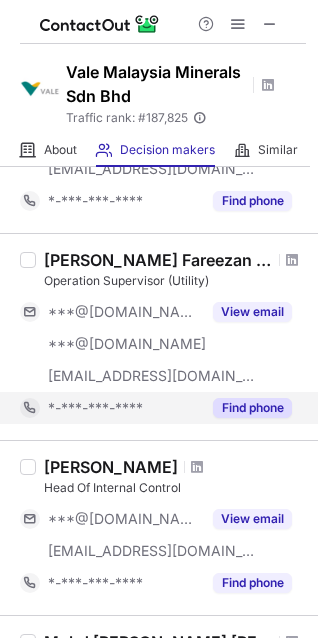 click on "Find phone" at bounding box center (252, 408) 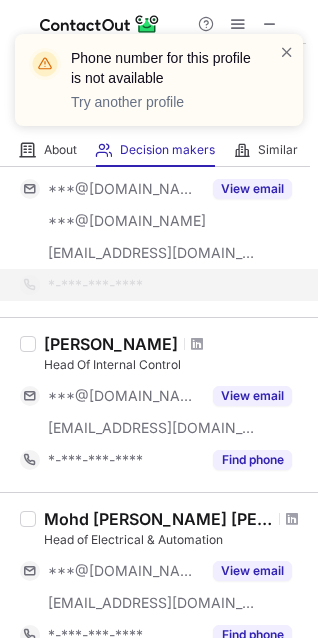 scroll, scrollTop: 790, scrollLeft: 0, axis: vertical 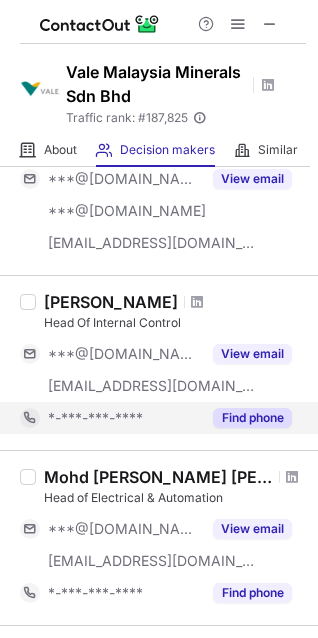 click on "Find phone" at bounding box center [252, 418] 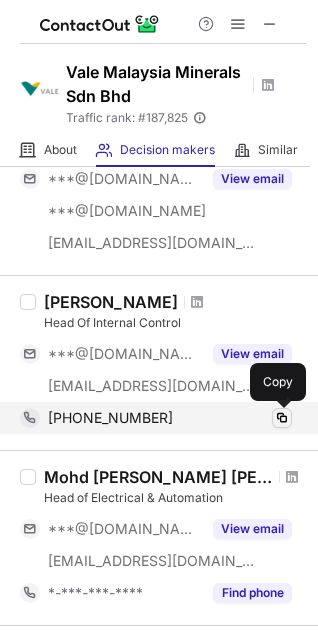 click at bounding box center (282, 418) 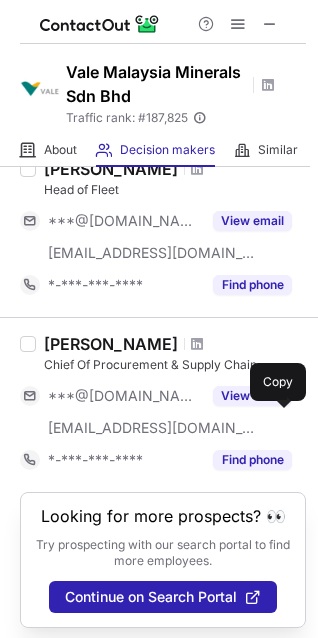 scroll, scrollTop: 1454, scrollLeft: 0, axis: vertical 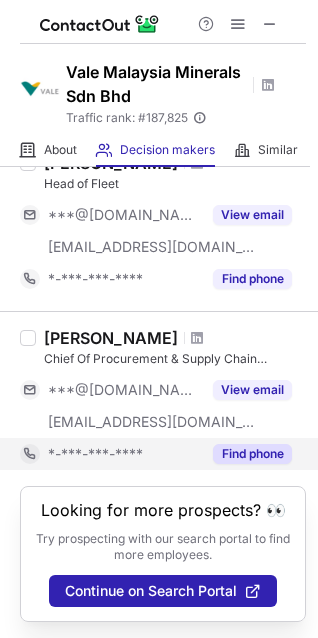 click on "Find phone" at bounding box center [252, 454] 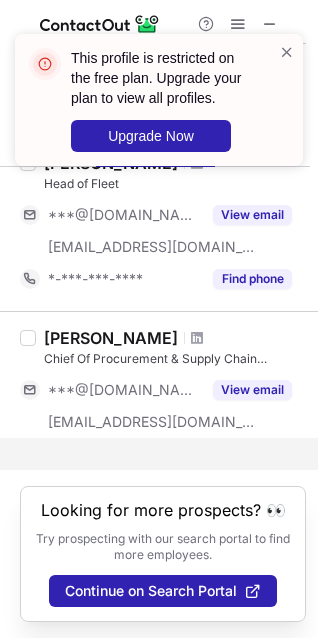 scroll, scrollTop: 1422, scrollLeft: 0, axis: vertical 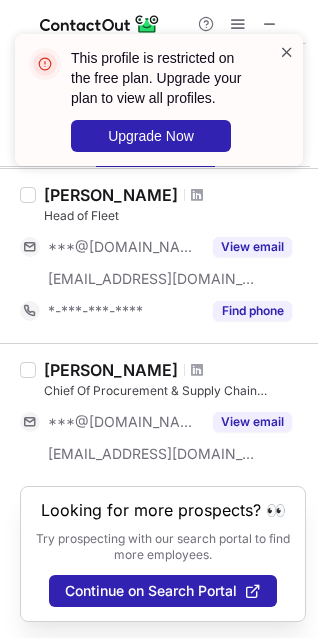 click at bounding box center (287, 52) 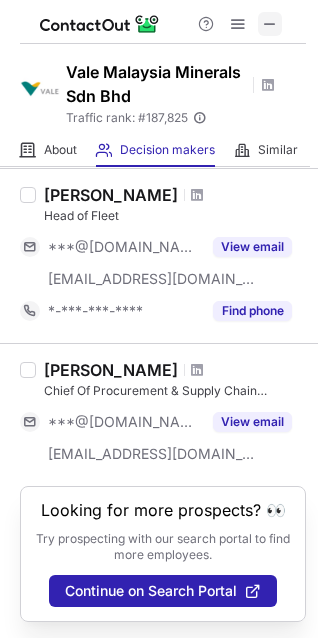 click at bounding box center [270, 24] 